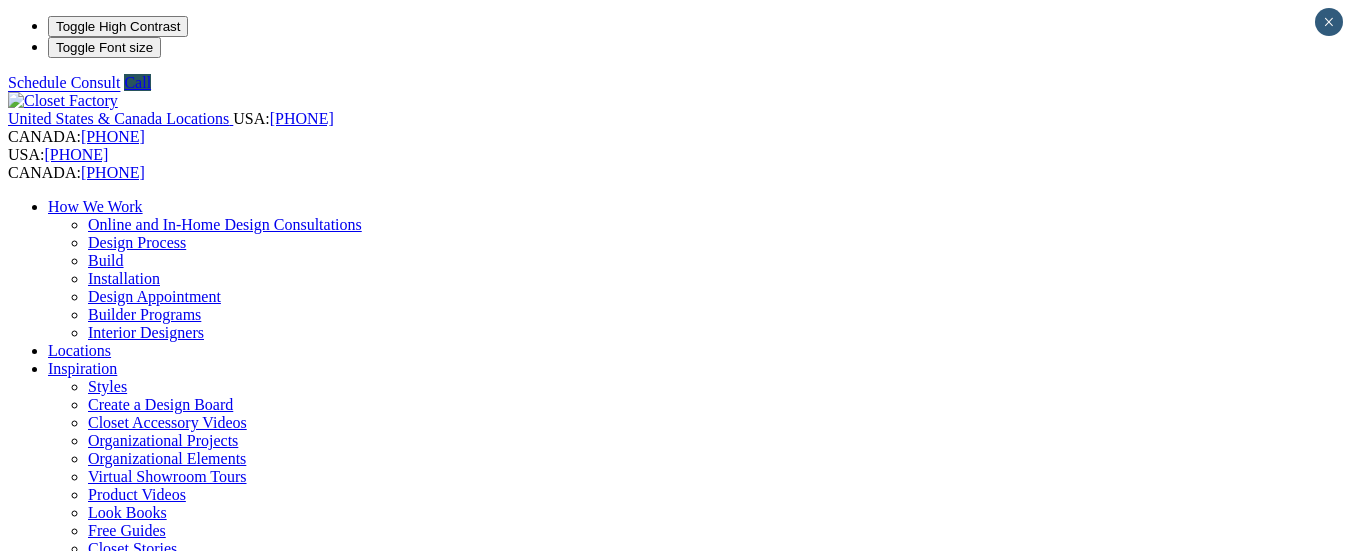 scroll, scrollTop: 0, scrollLeft: 0, axis: both 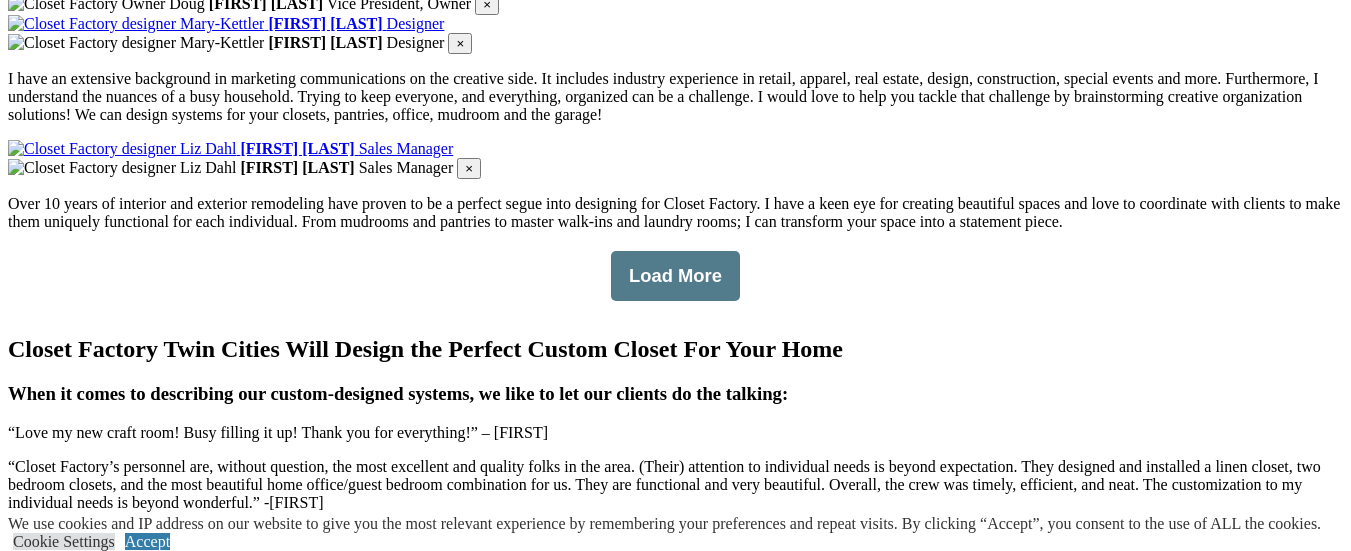 click on "Home Office" at bounding box center [90, -1913] 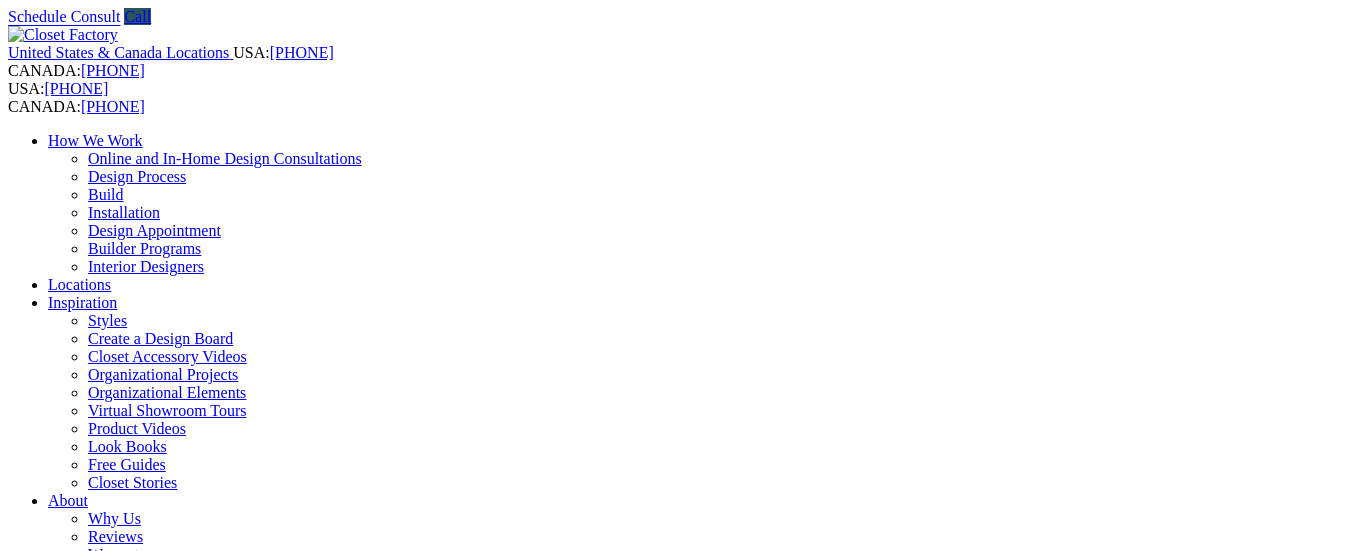 scroll, scrollTop: 0, scrollLeft: 0, axis: both 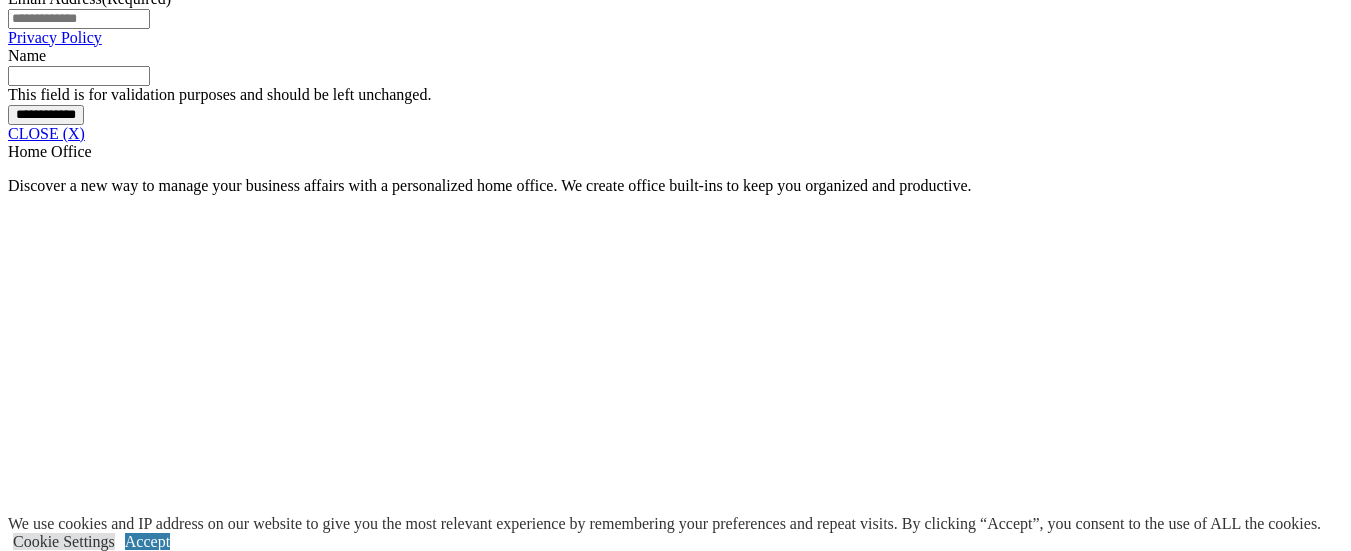 click at bounding box center [572, 1835] 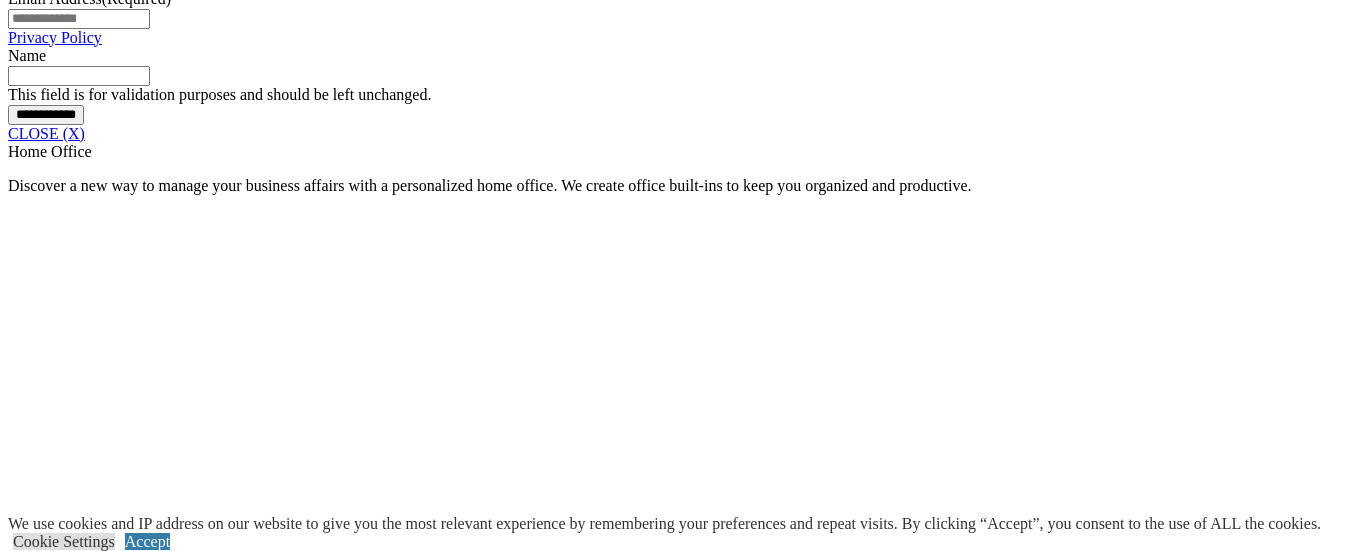click at bounding box center (8, 35654) 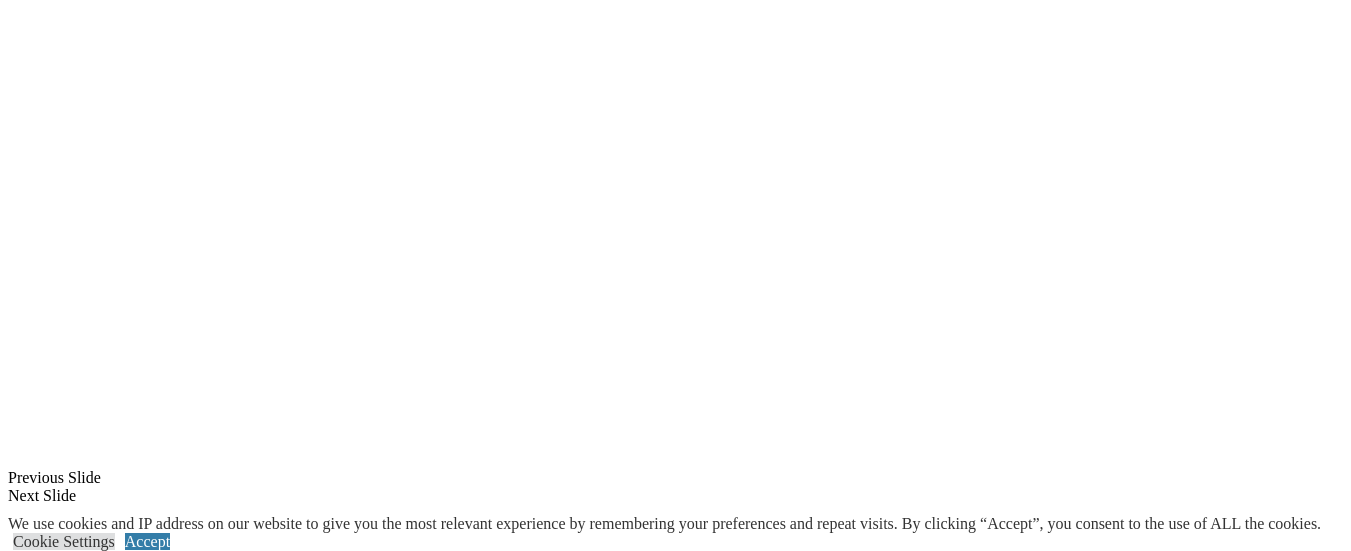 scroll, scrollTop: 1820, scrollLeft: 0, axis: vertical 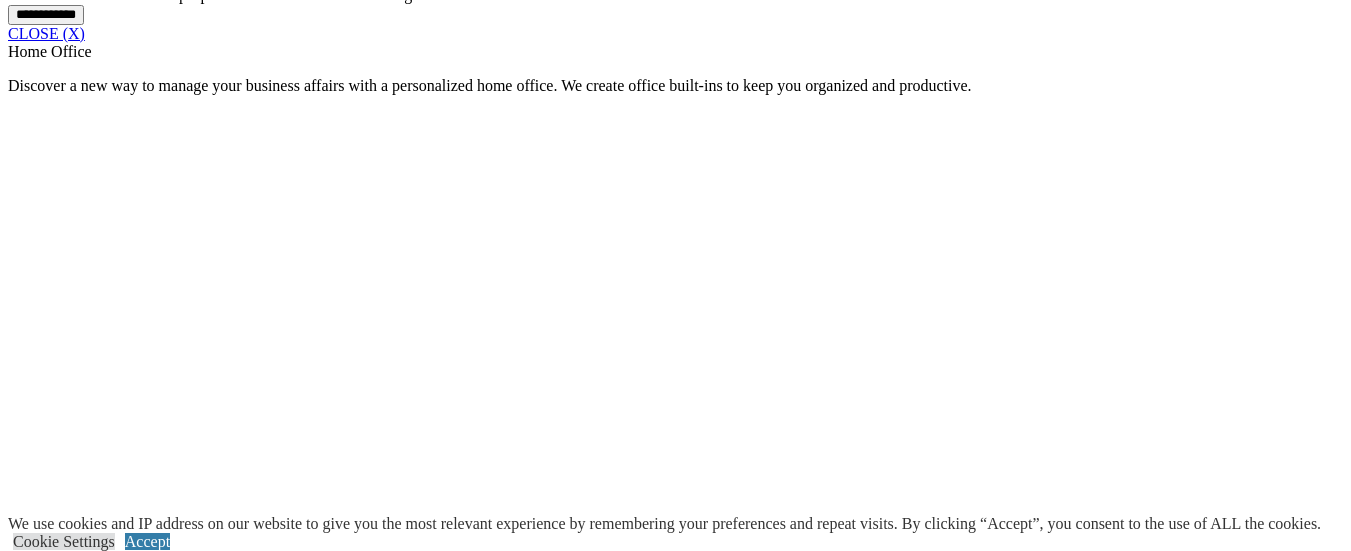 click at bounding box center (572, 1735) 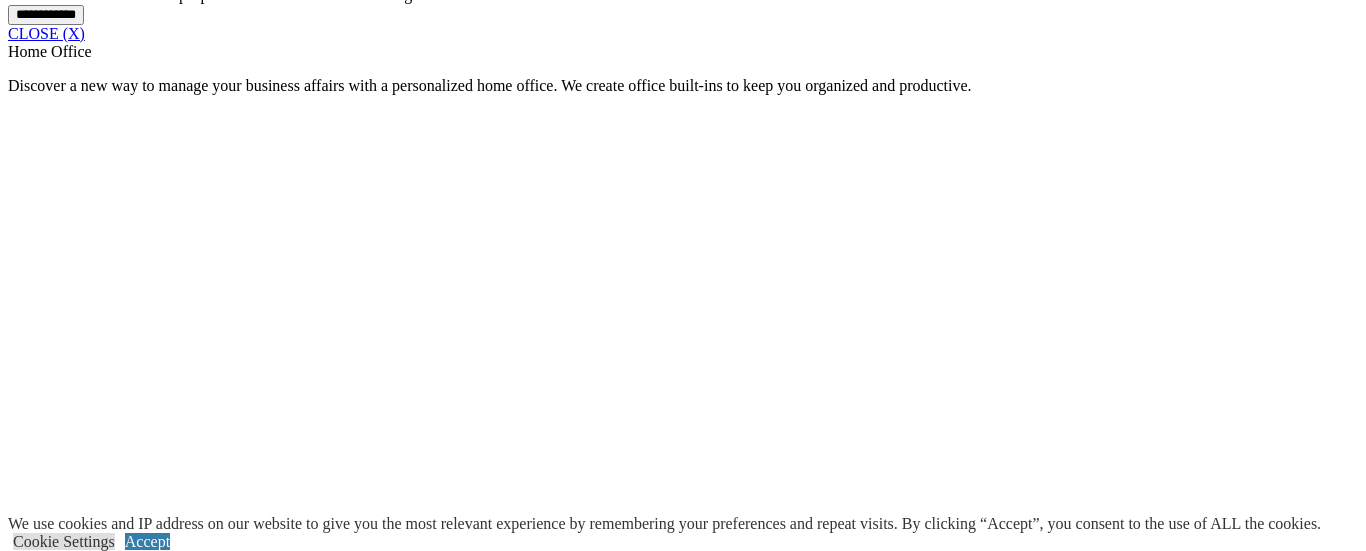 click at bounding box center [8, 35554] 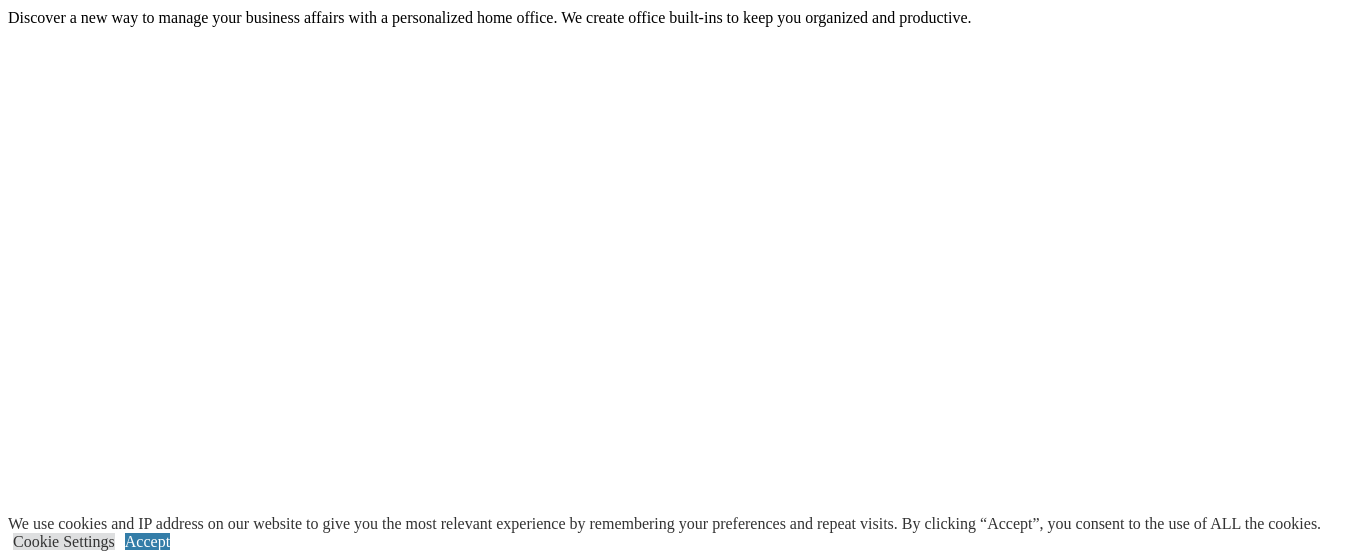 scroll, scrollTop: 1920, scrollLeft: 0, axis: vertical 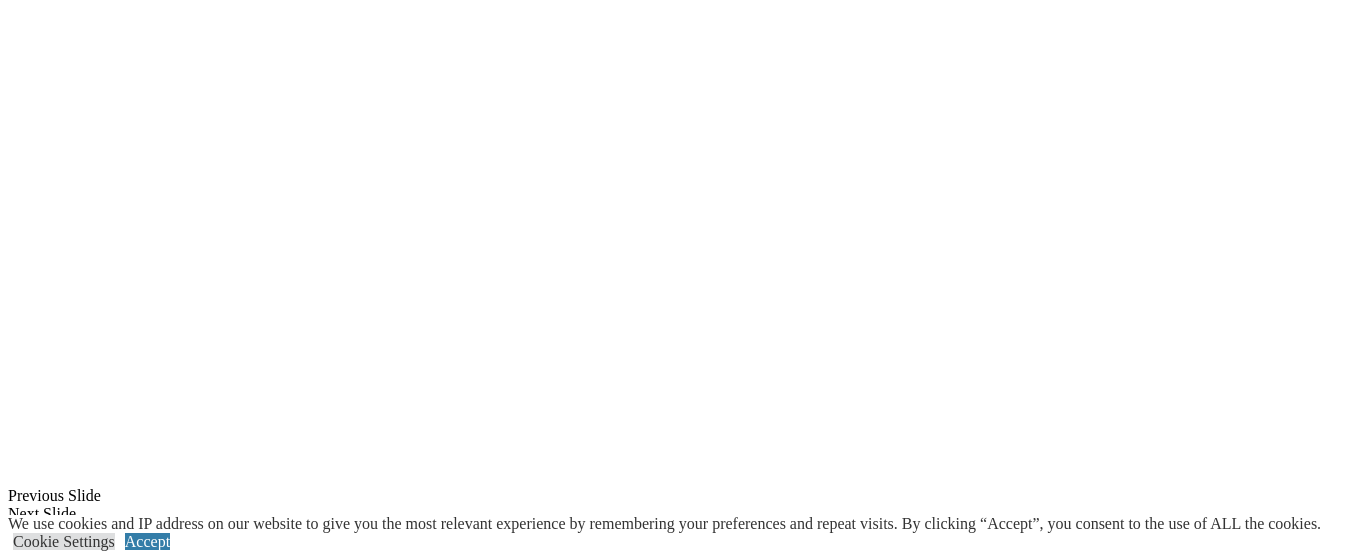 click at bounding box center (627, 1809) 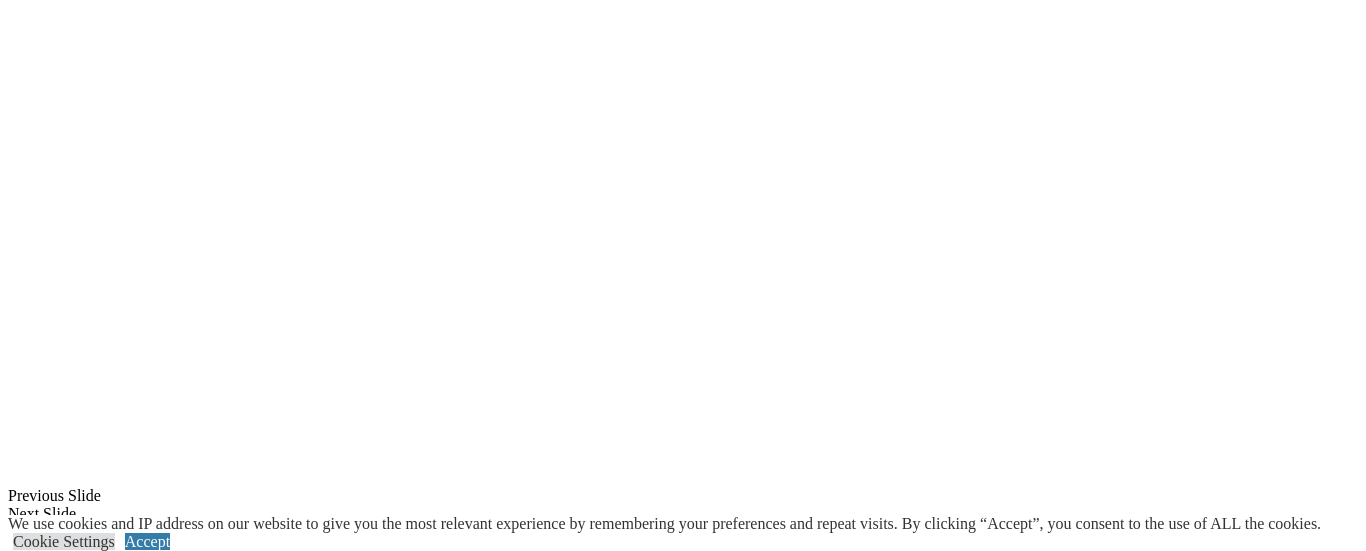 click at bounding box center (8, 35454) 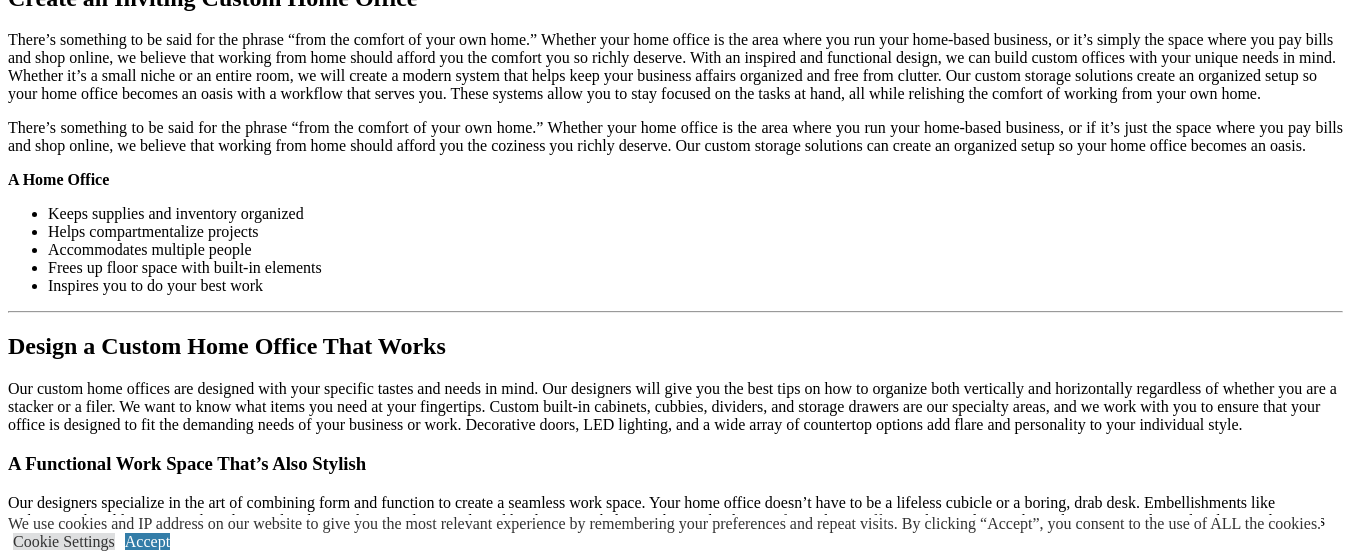 click on "Craft Room" at bounding box center [126, -1268] 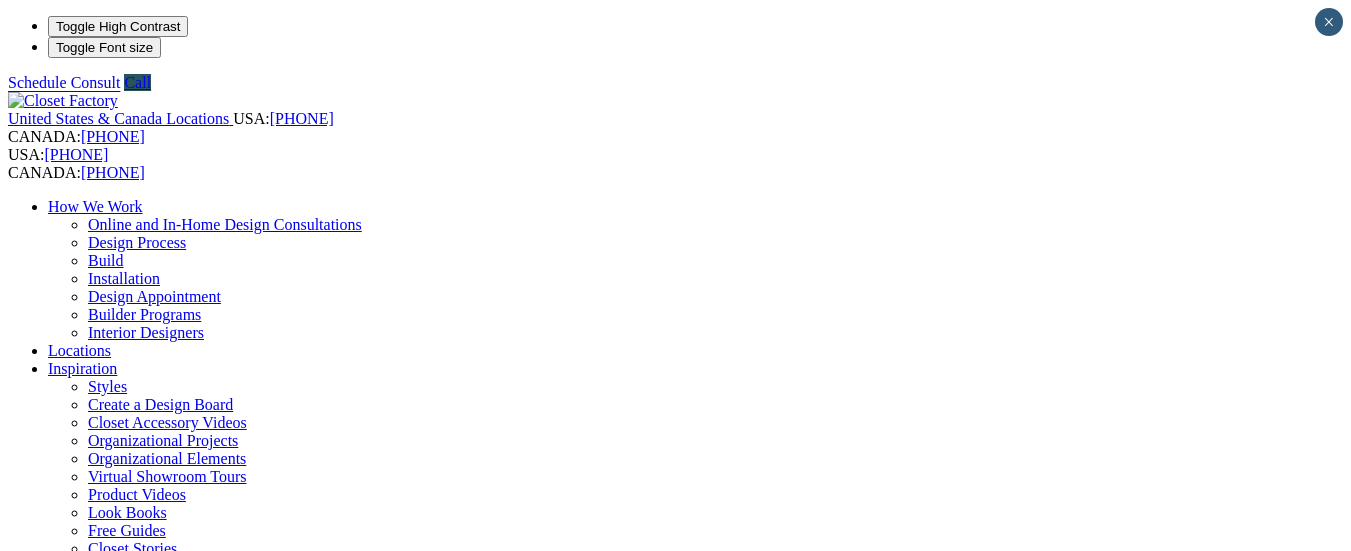 scroll, scrollTop: 0, scrollLeft: 0, axis: both 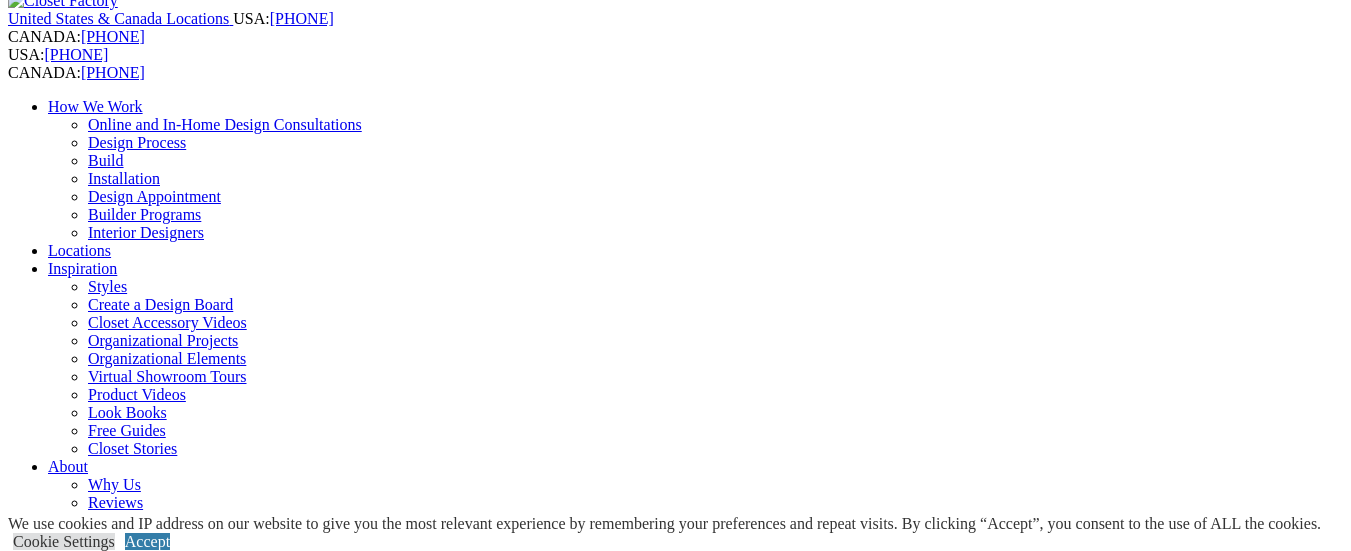 click on "Craft Rooms
You'll feel more creative in a craft room custom made for the activities you perform while crafting. Your space can have all your wrapping paper, fabrics, paints and other materials organized so they are right at your fingertips." at bounding box center (-2019, 2020) 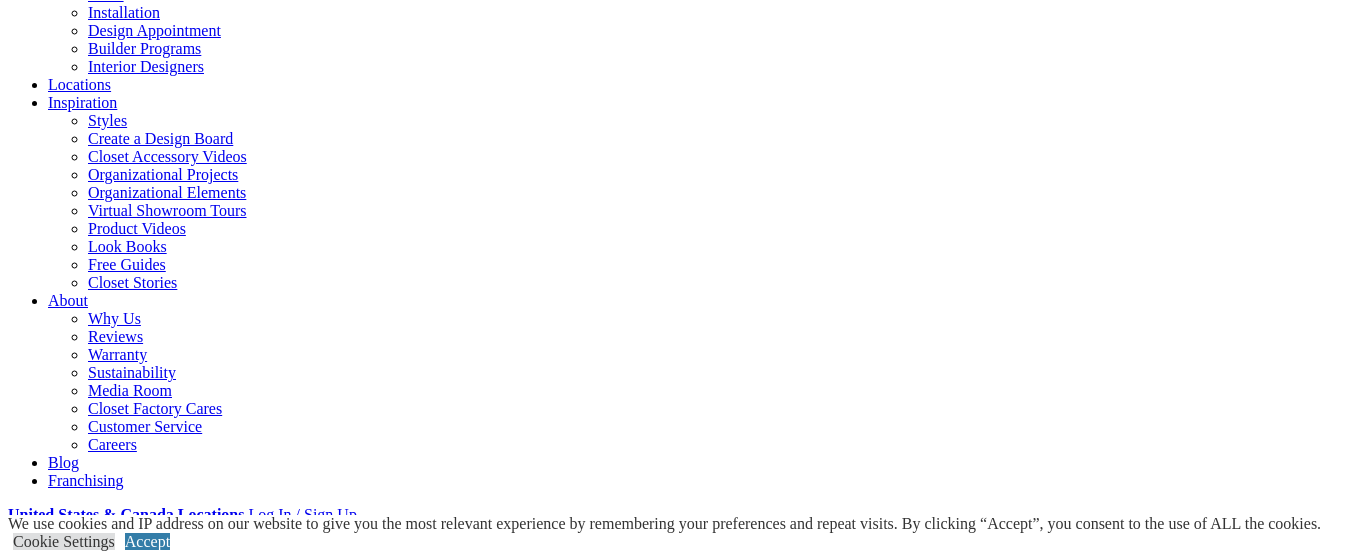scroll, scrollTop: 300, scrollLeft: 0, axis: vertical 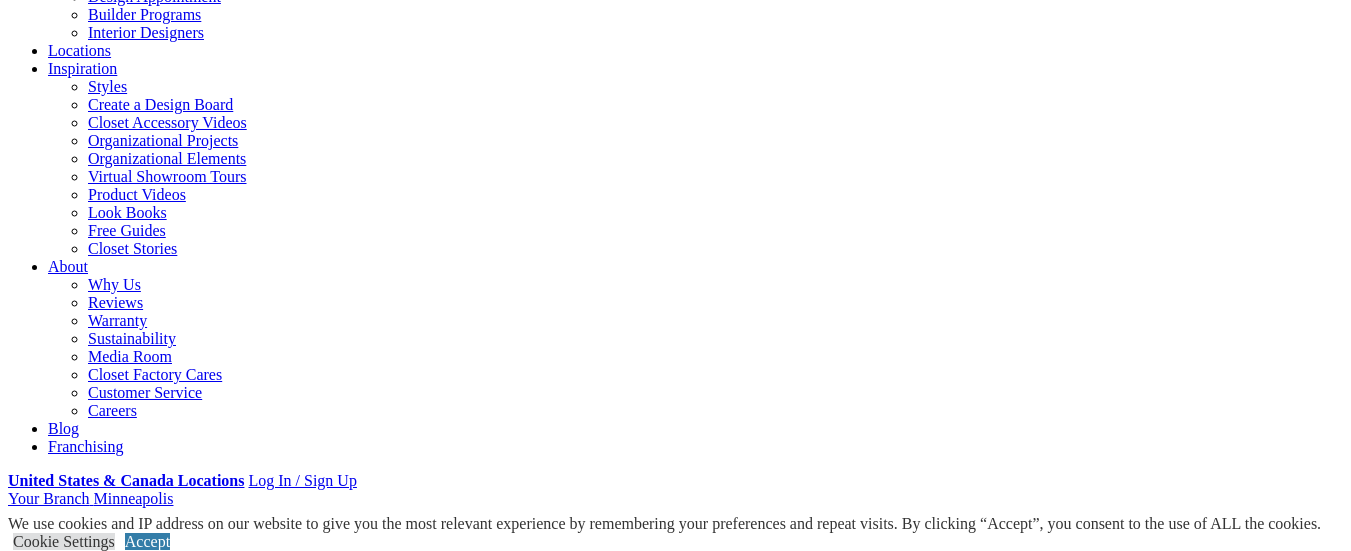 click on "Gallery" at bounding box center (111, 2173) 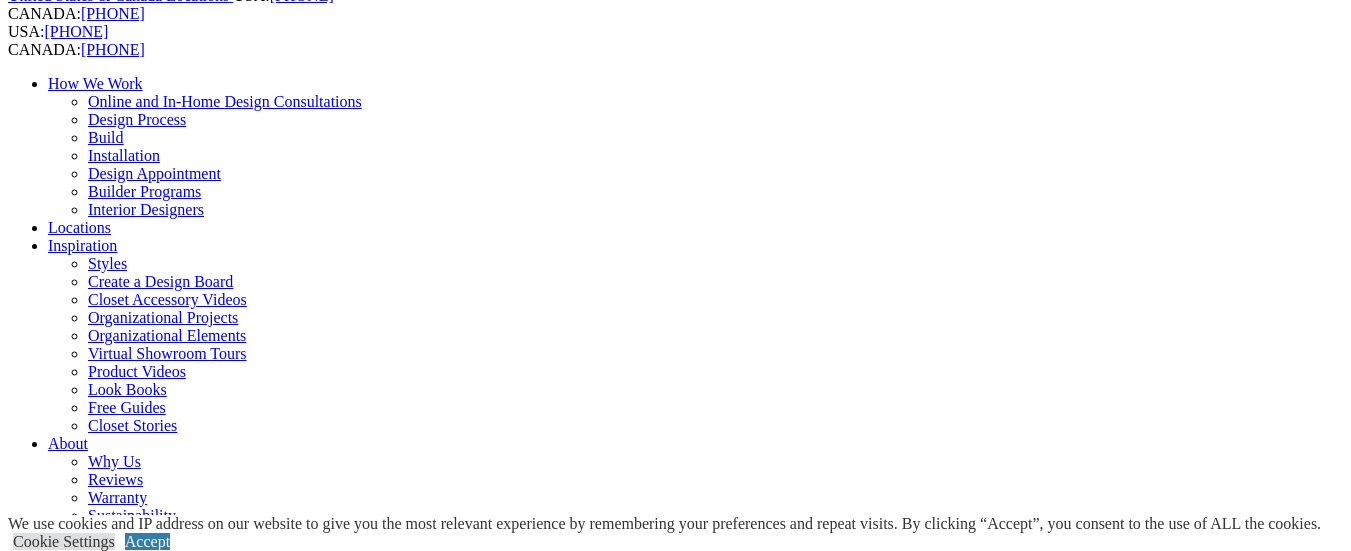 scroll, scrollTop: 122, scrollLeft: 0, axis: vertical 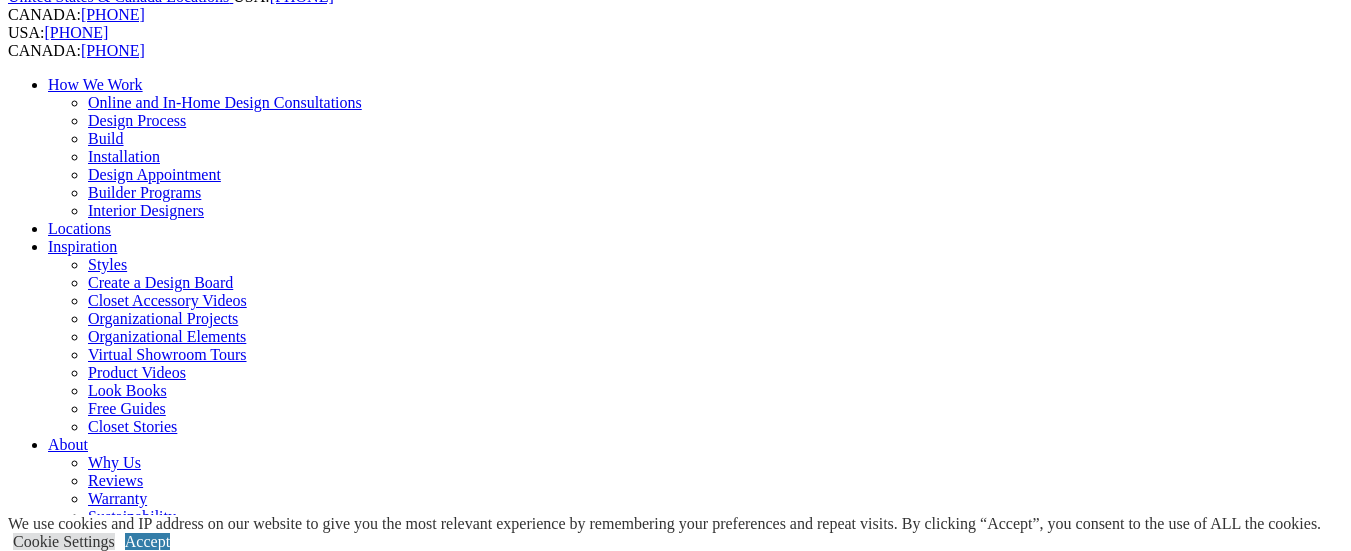 click on "You'll feel more creative in a craft room custom made for the activities you perform while crafting. Your space can have all your wrapping paper, fabrics, paints and other materials organized so they are right at your fingertips." at bounding box center [-2019, 2015] 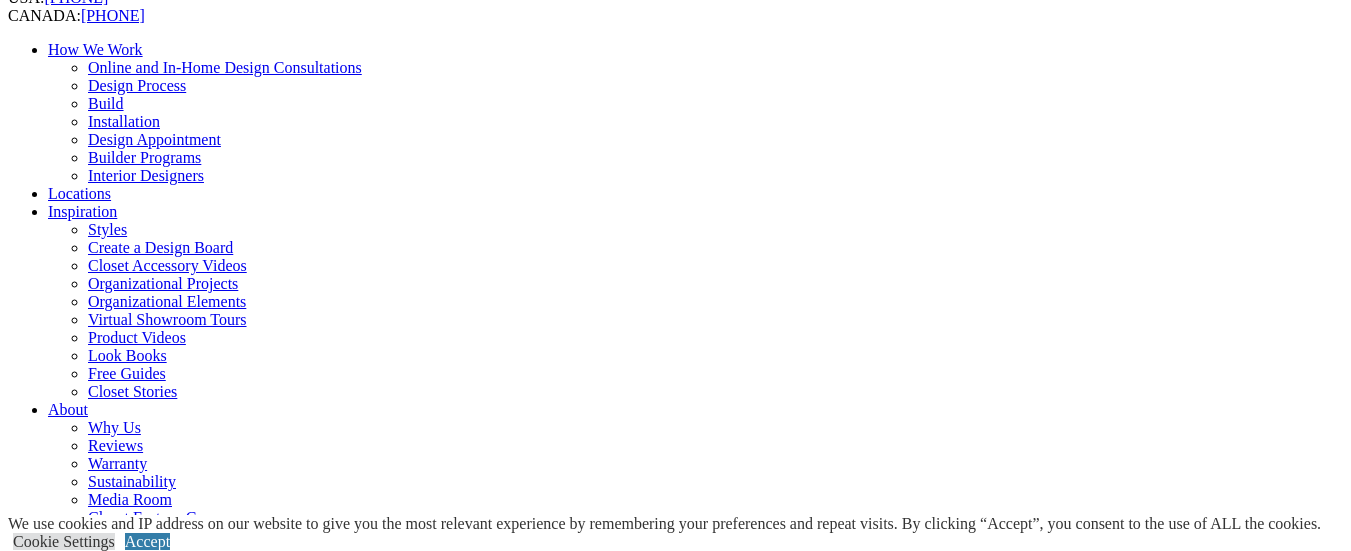 scroll, scrollTop: 122, scrollLeft: 0, axis: vertical 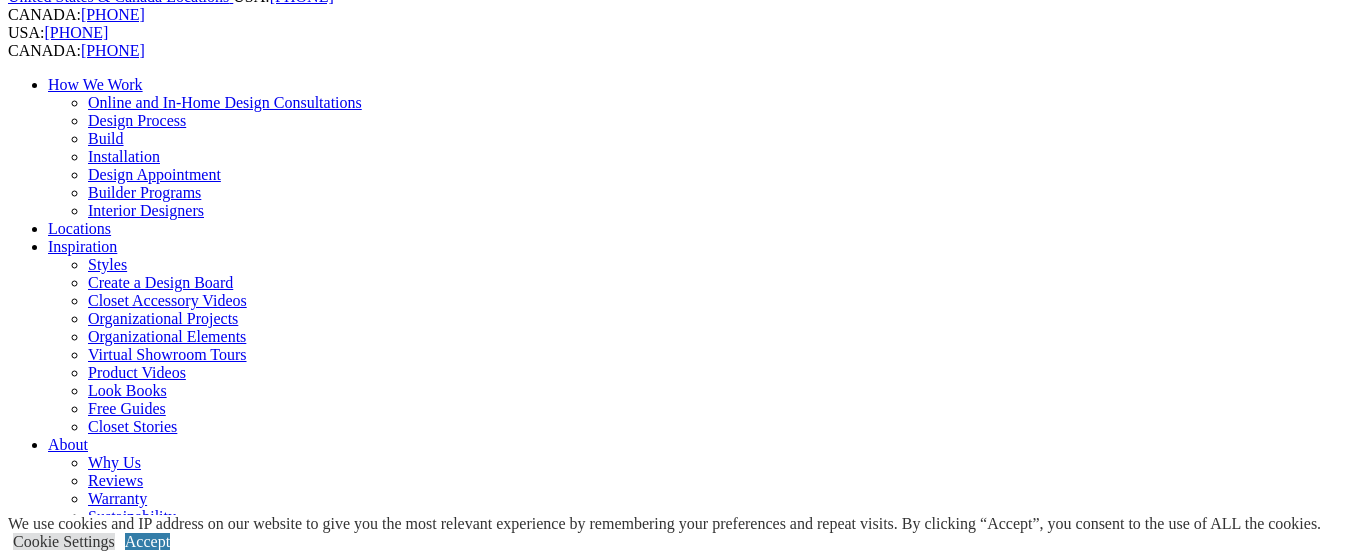click on "Craft Room" at bounding box center (126, 1142) 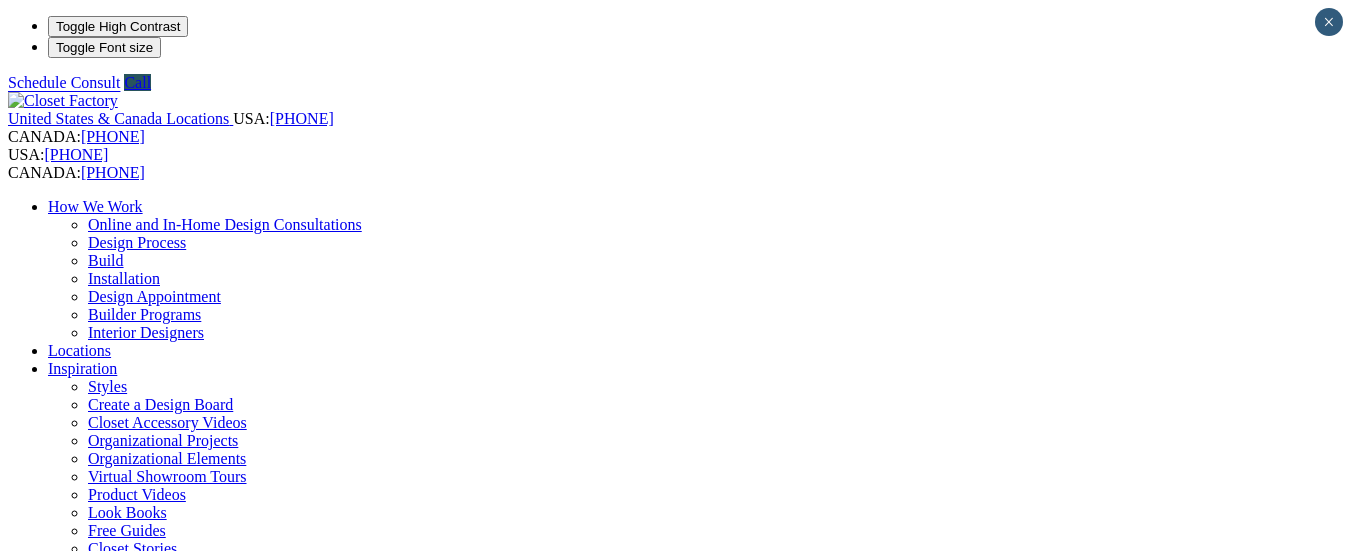 scroll, scrollTop: 0, scrollLeft: 0, axis: both 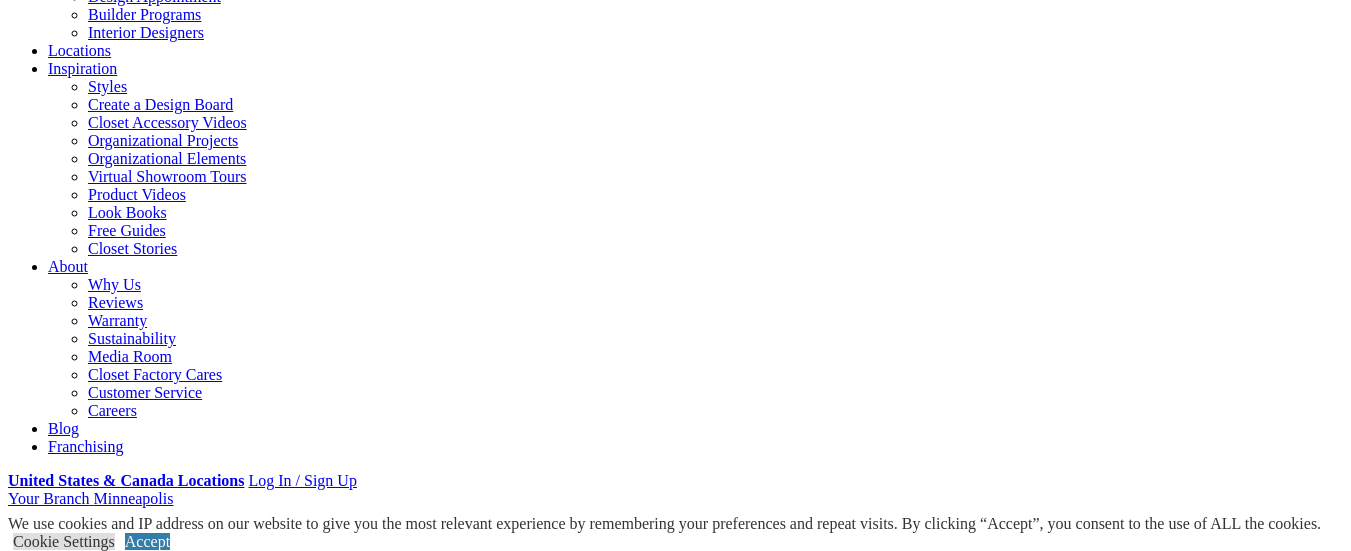 click on "Styles" at bounding box center (318, 1582) 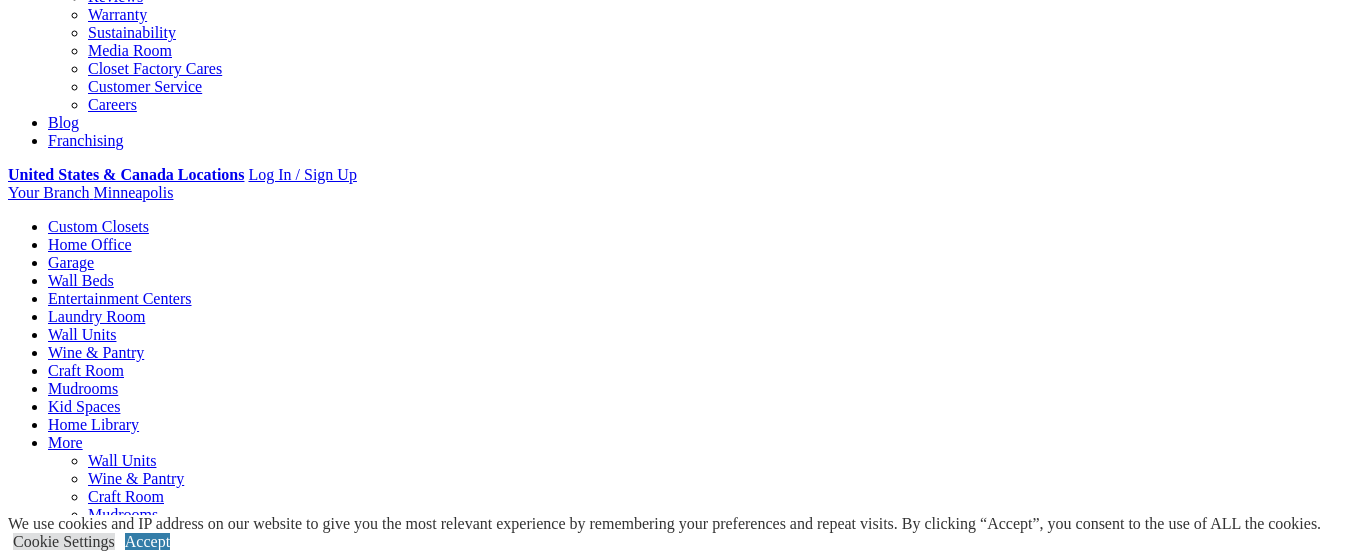 click on "Locations" at bounding box center (79, -76) 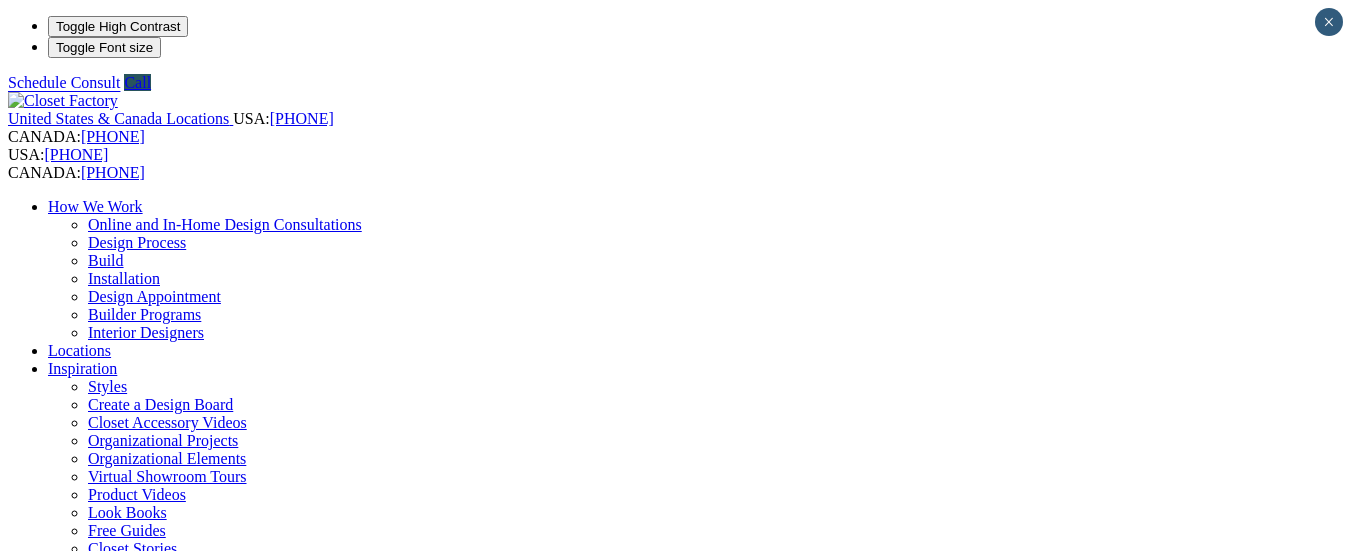 scroll, scrollTop: 0, scrollLeft: 0, axis: both 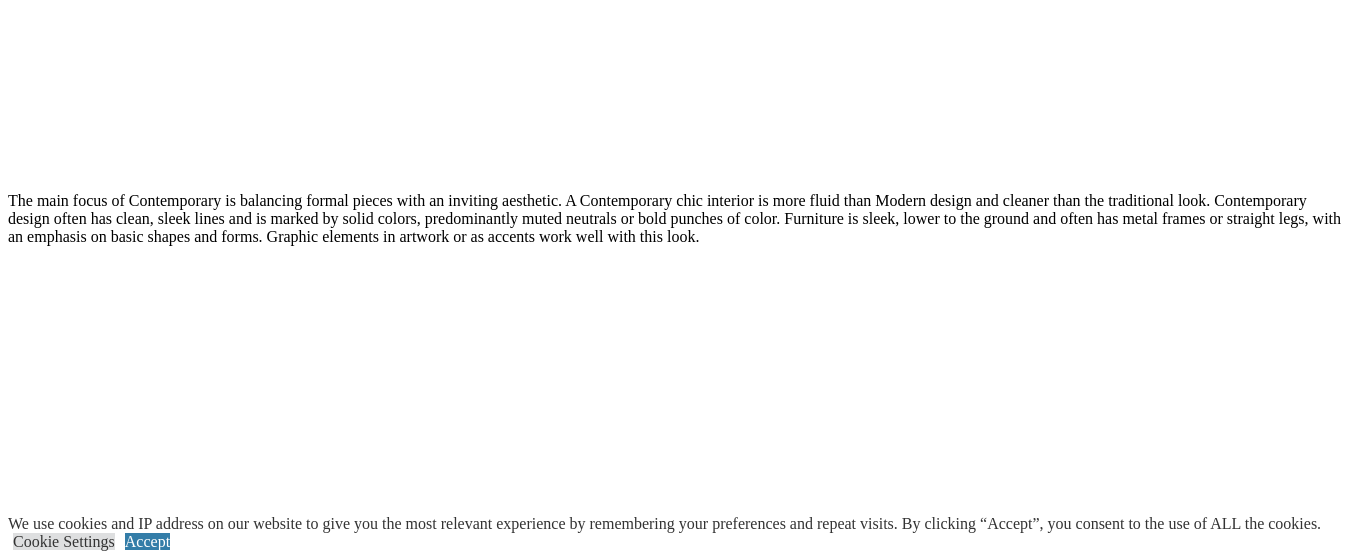 click on "Craft Room" at bounding box center (126, -1480) 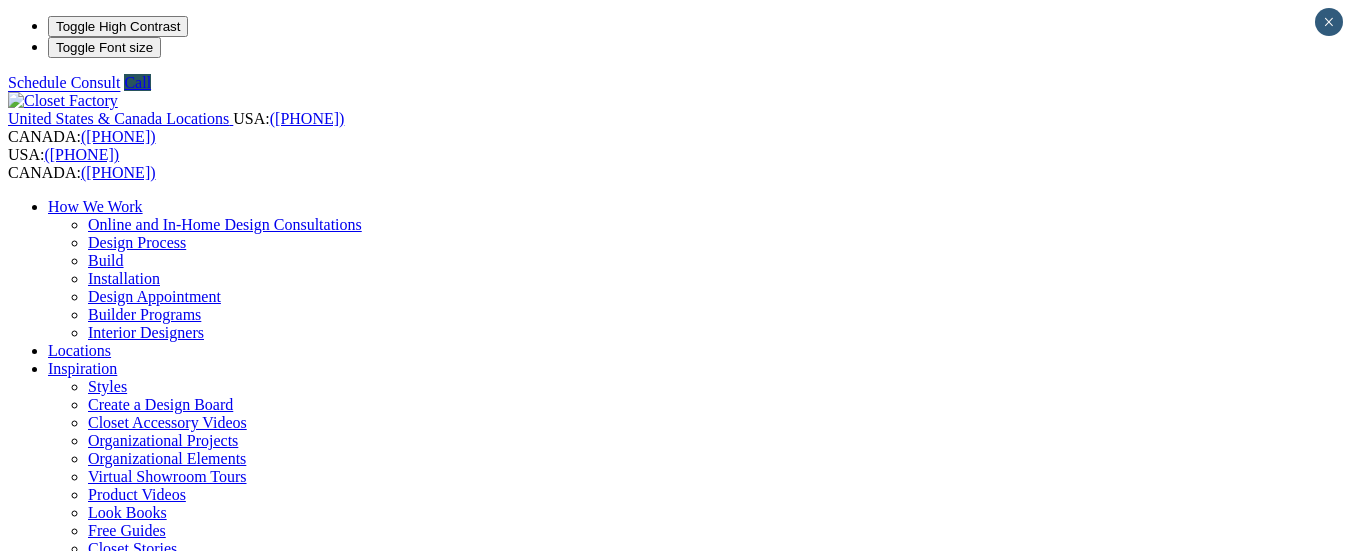 scroll, scrollTop: 0, scrollLeft: 0, axis: both 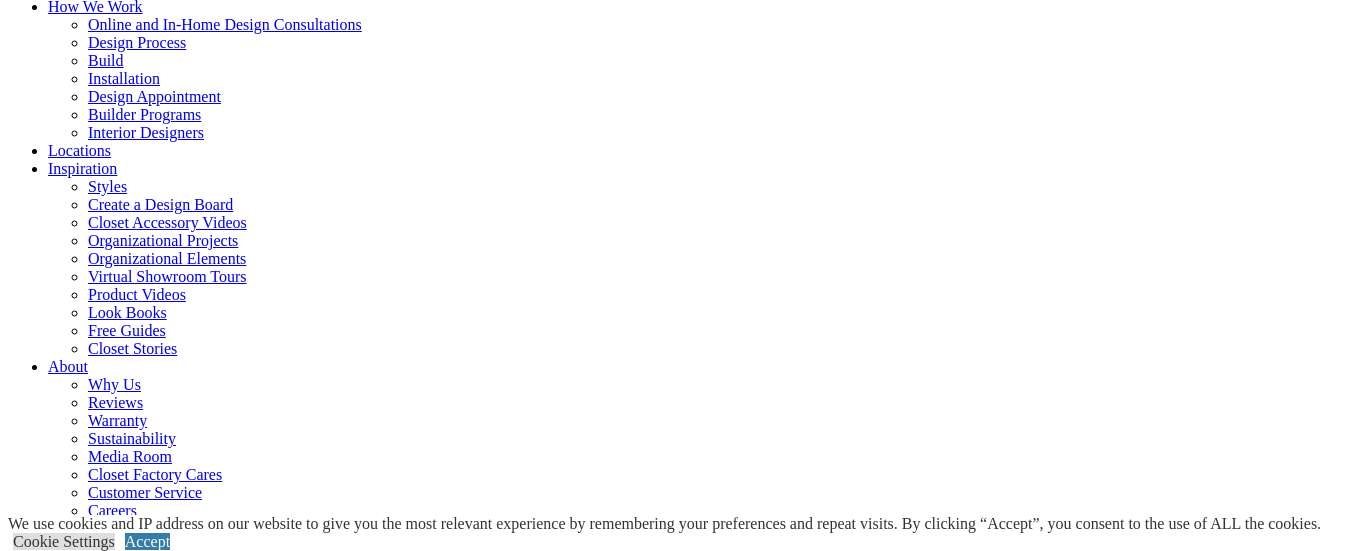 click on "Gallery" at bounding box center [111, 1826] 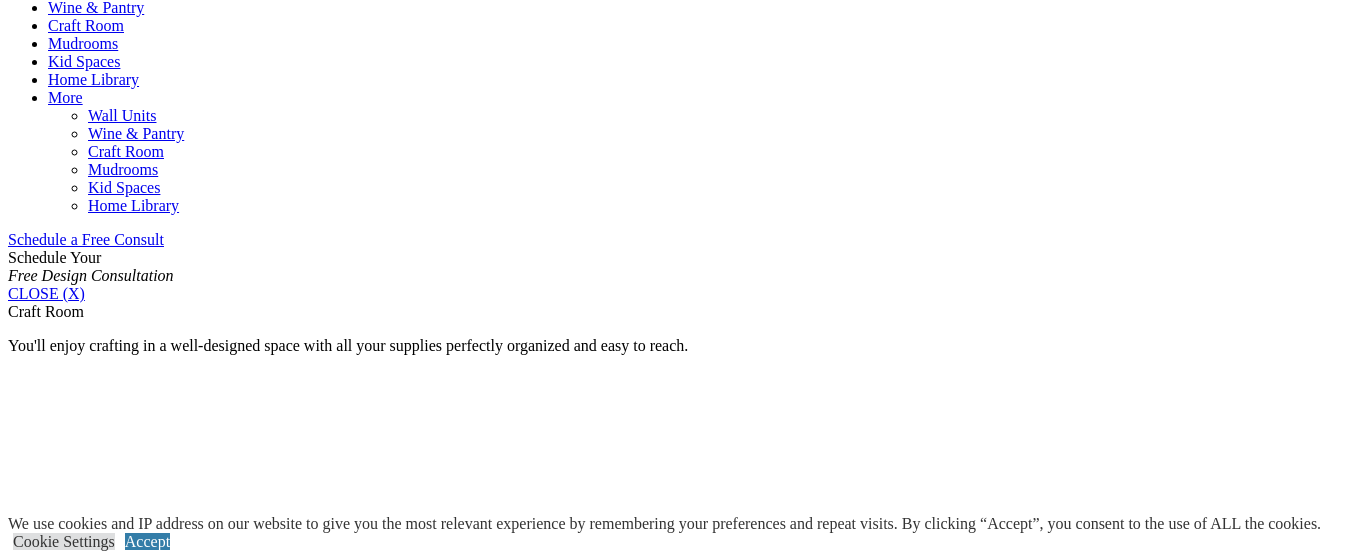 scroll, scrollTop: 1122, scrollLeft: 0, axis: vertical 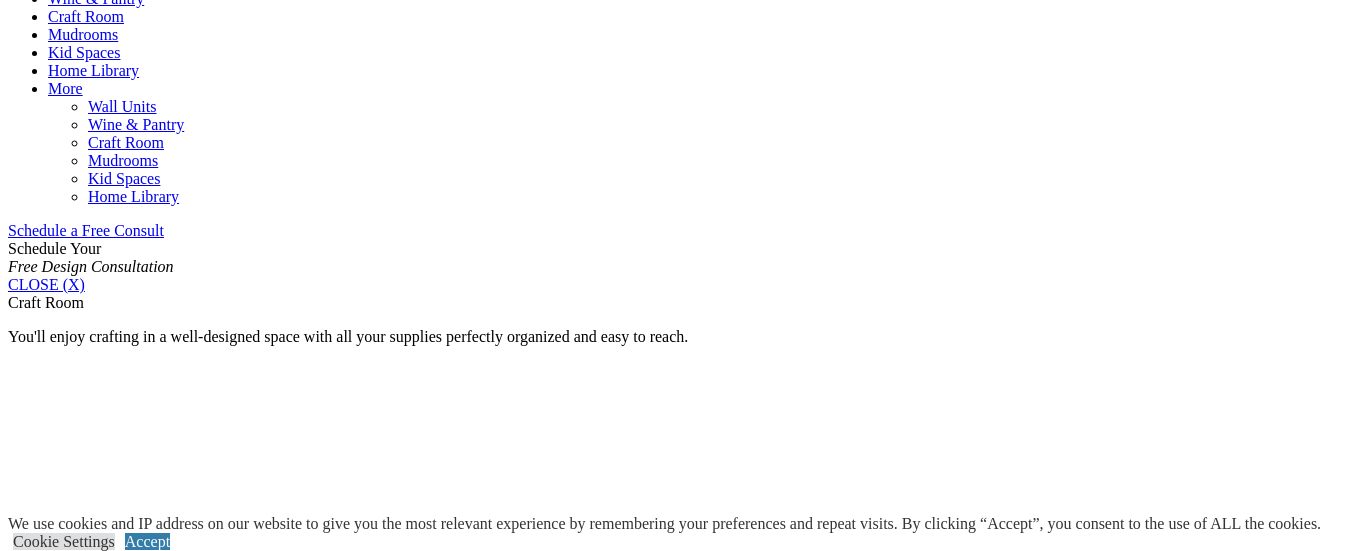 click on "Crafting" at bounding box center (74, 1671) 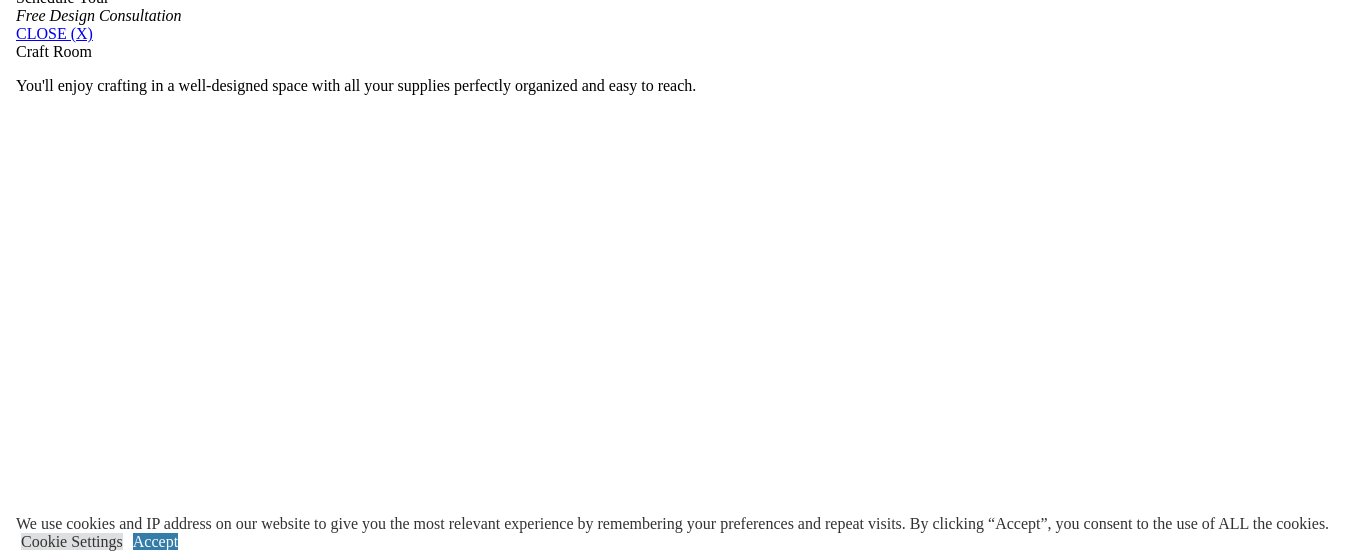scroll, scrollTop: 1422, scrollLeft: 0, axis: vertical 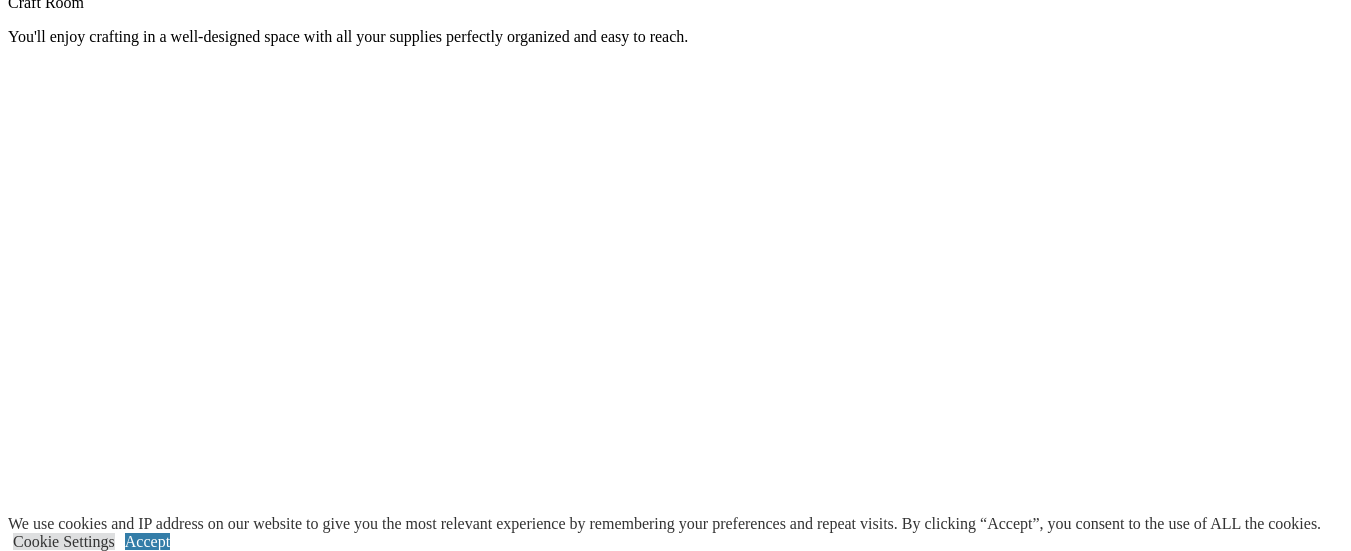 click at bounding box center [102, 1463] 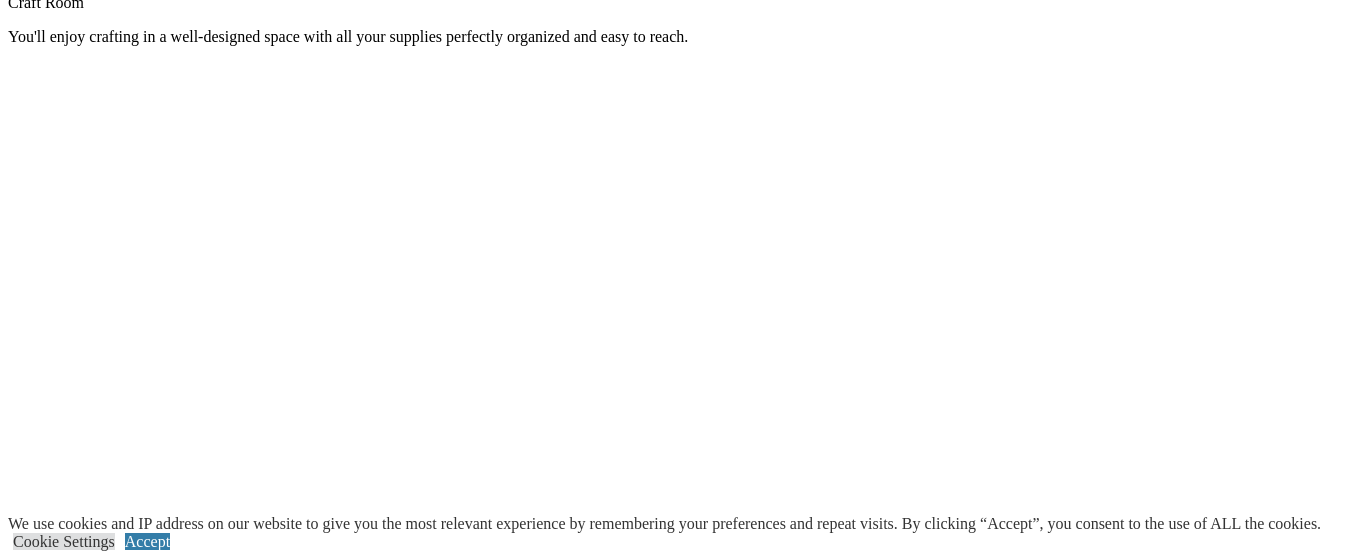 click at bounding box center [8, 35988] 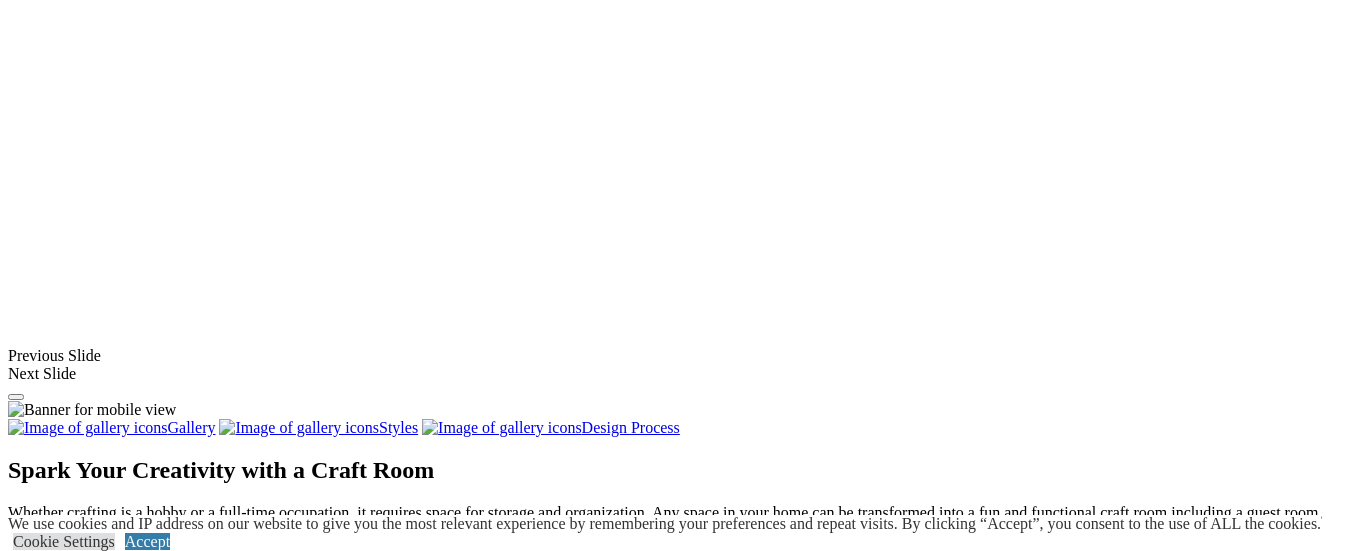 scroll, scrollTop: 1499, scrollLeft: 0, axis: vertical 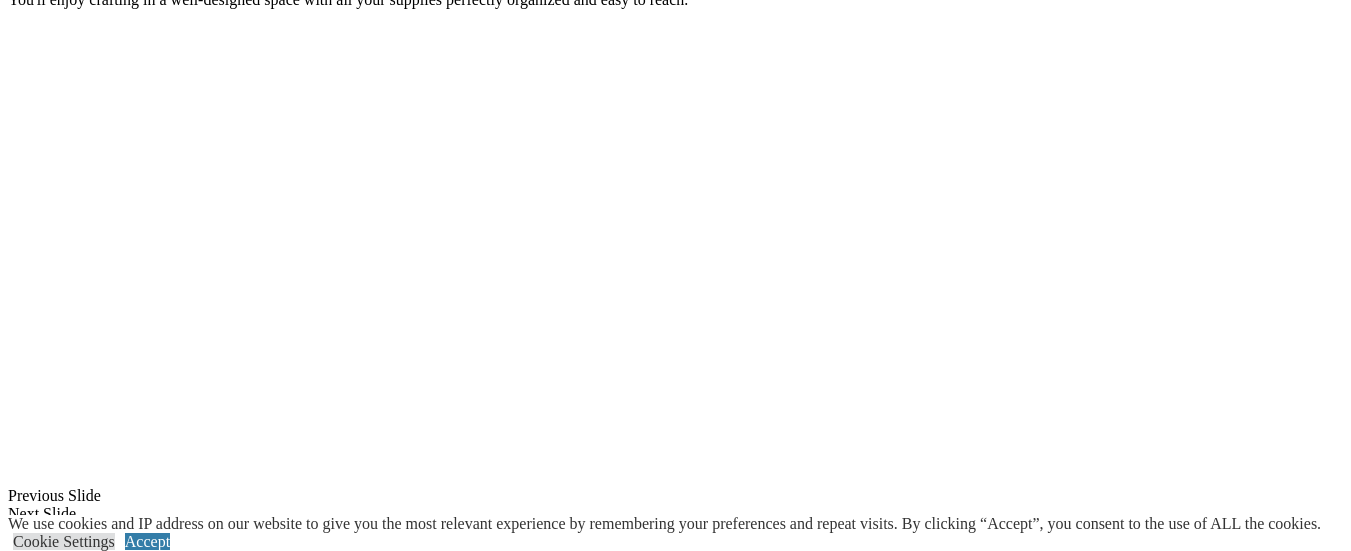 click on "**********" at bounding box center (675, 17225) 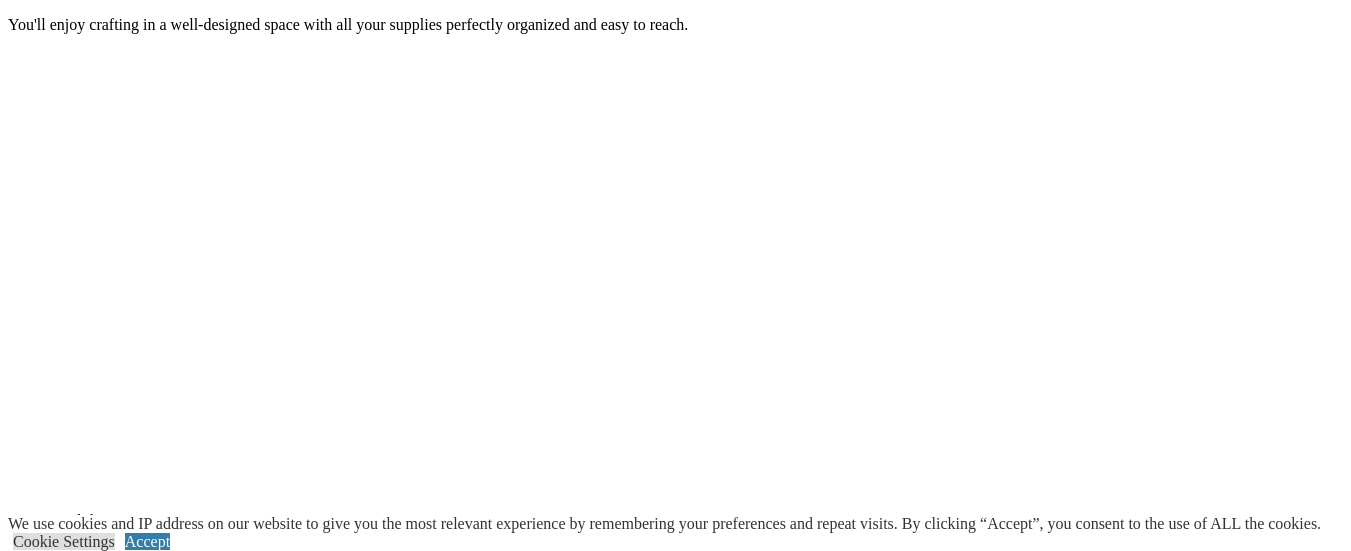 drag, startPoint x: 785, startPoint y: 156, endPoint x: 829, endPoint y: 110, distance: 63.655323 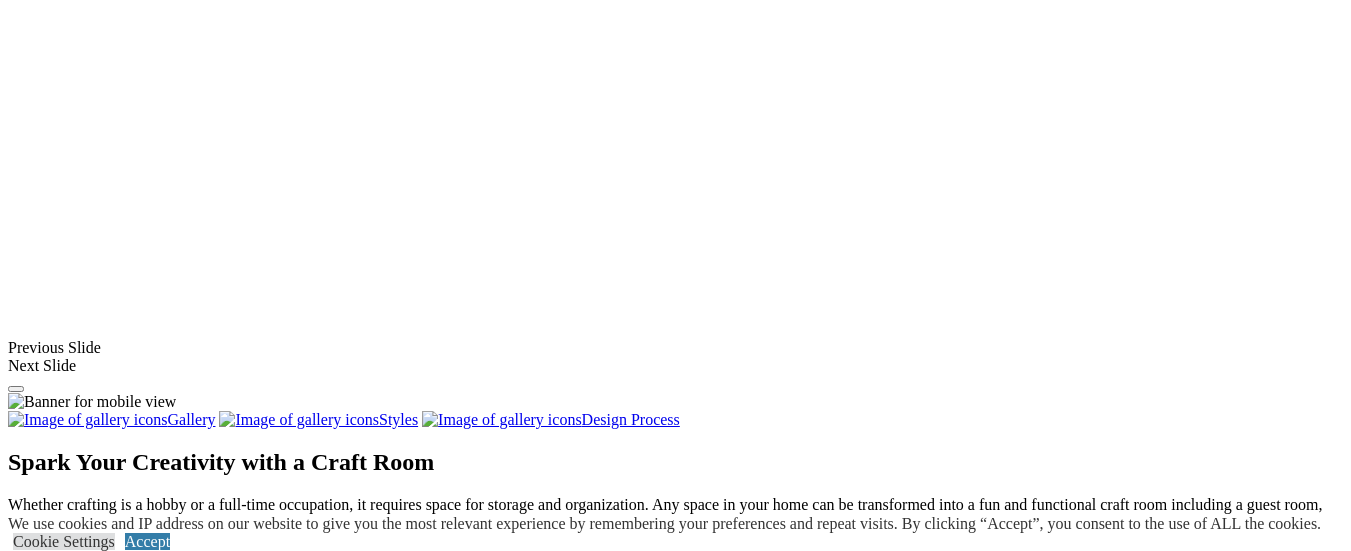 drag, startPoint x: 943, startPoint y: 137, endPoint x: 777, endPoint y: 86, distance: 173.65771 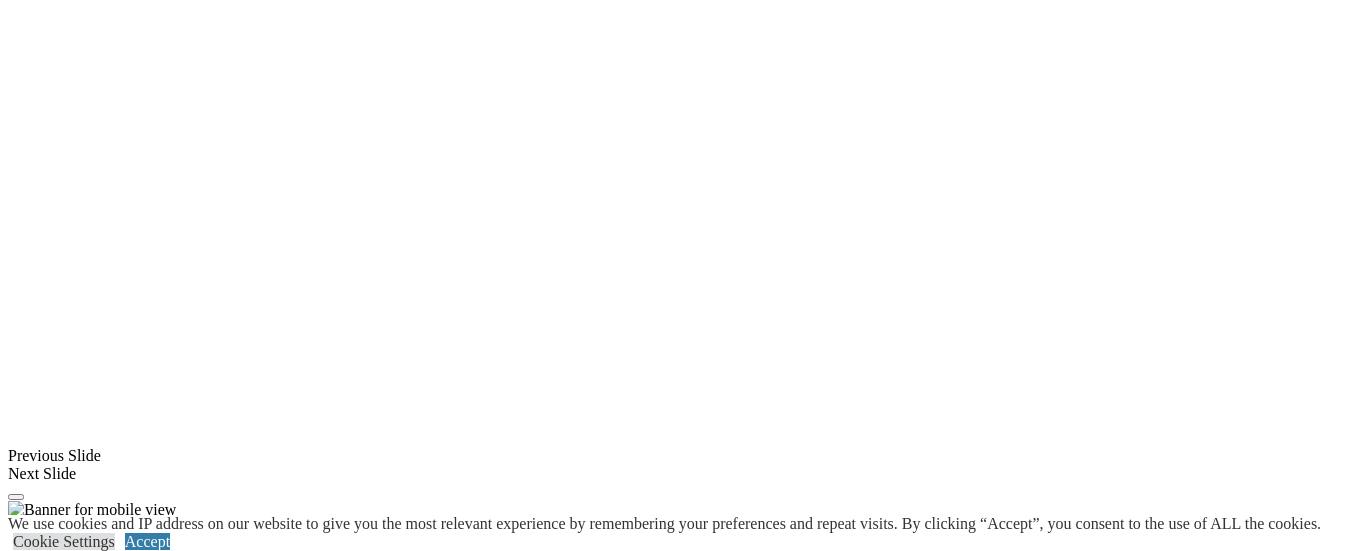 click on "Craft Room" at bounding box center [126, -235] 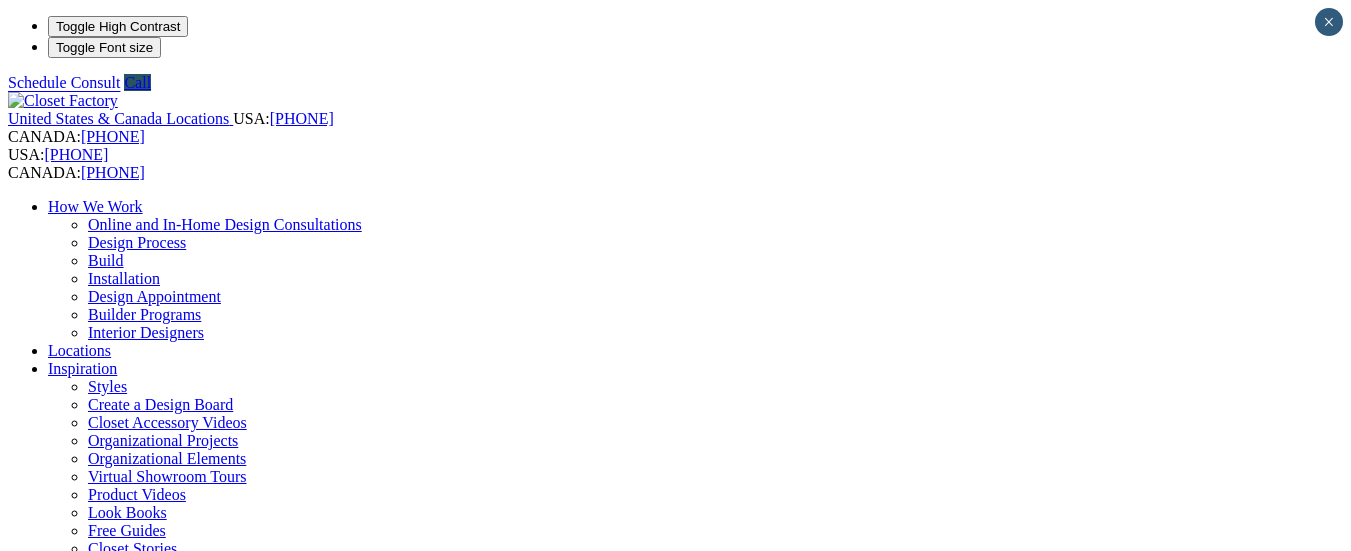 scroll, scrollTop: 0, scrollLeft: 0, axis: both 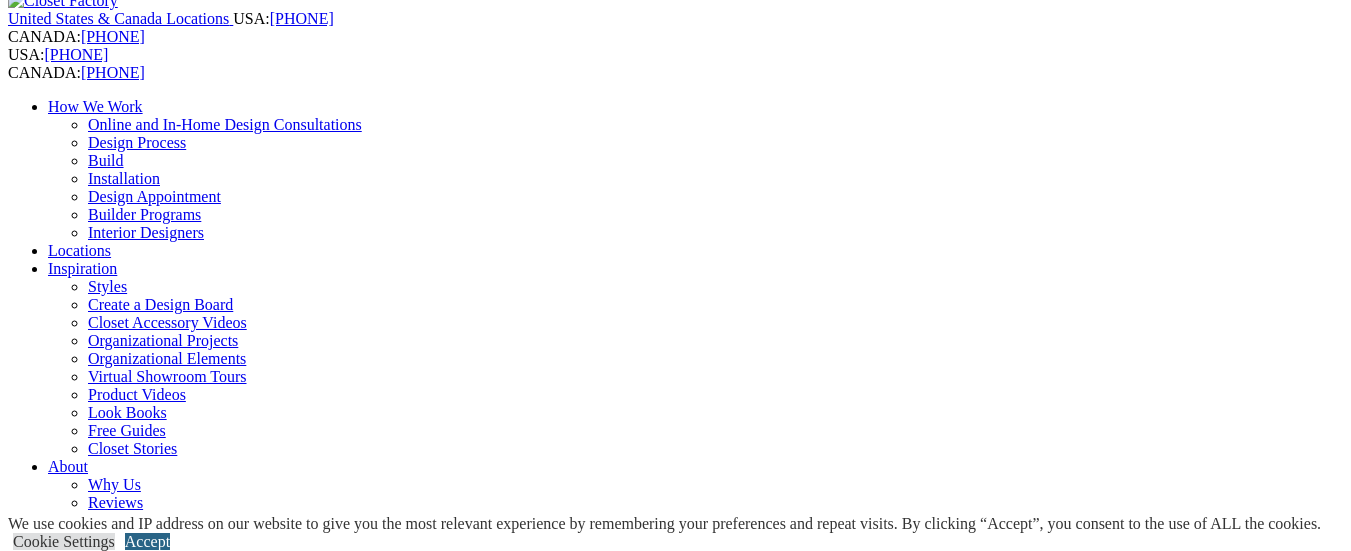 click on "Accept" at bounding box center (147, 541) 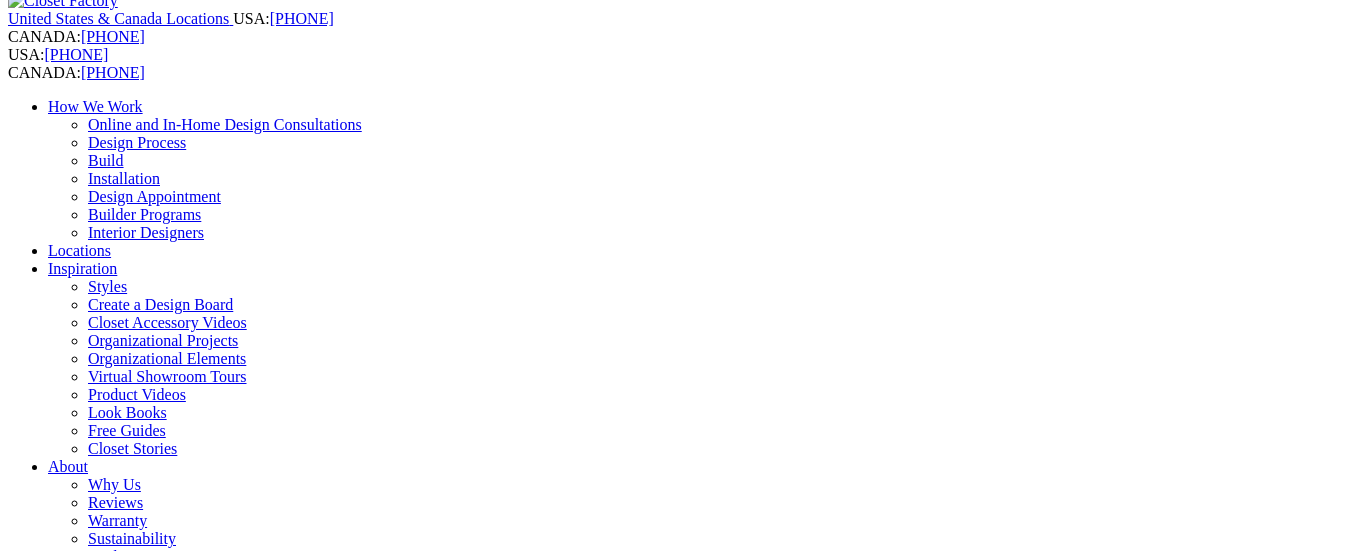 click on "Next Slide" at bounding box center (675, 1873) 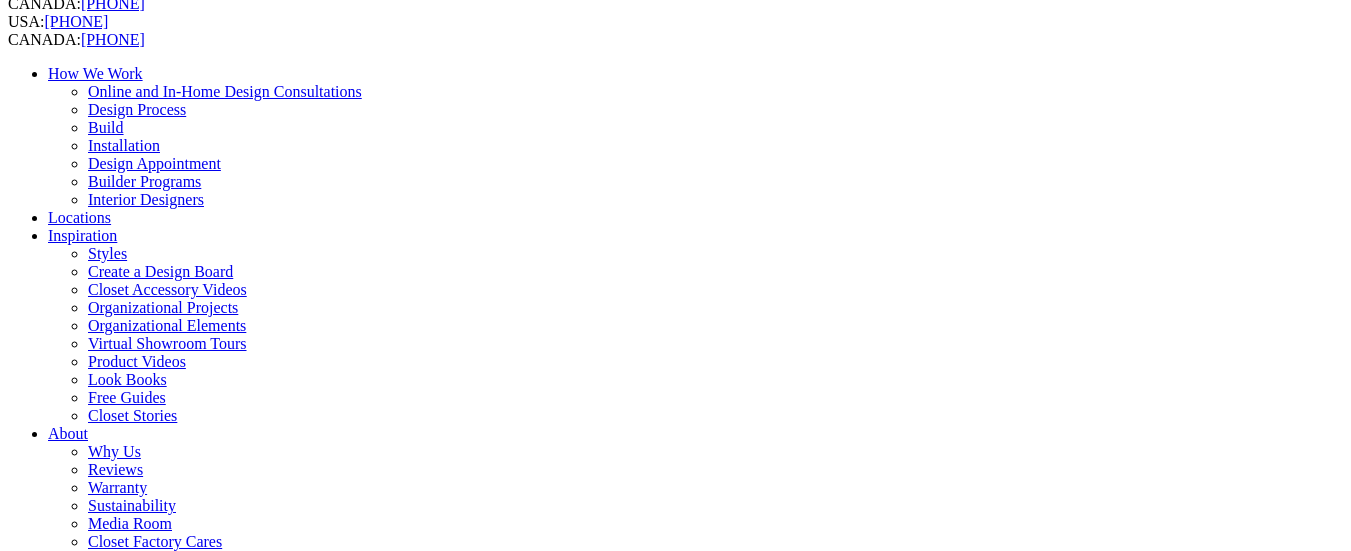scroll, scrollTop: 100, scrollLeft: 0, axis: vertical 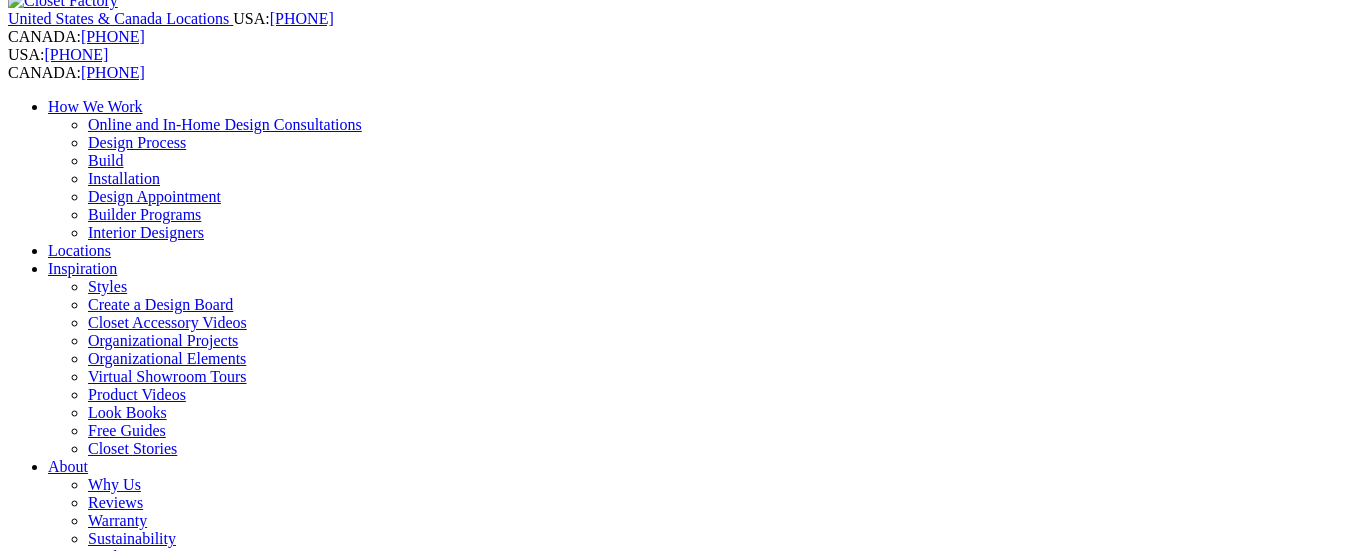 click on "Previous Slide" at bounding box center [675, 1855] 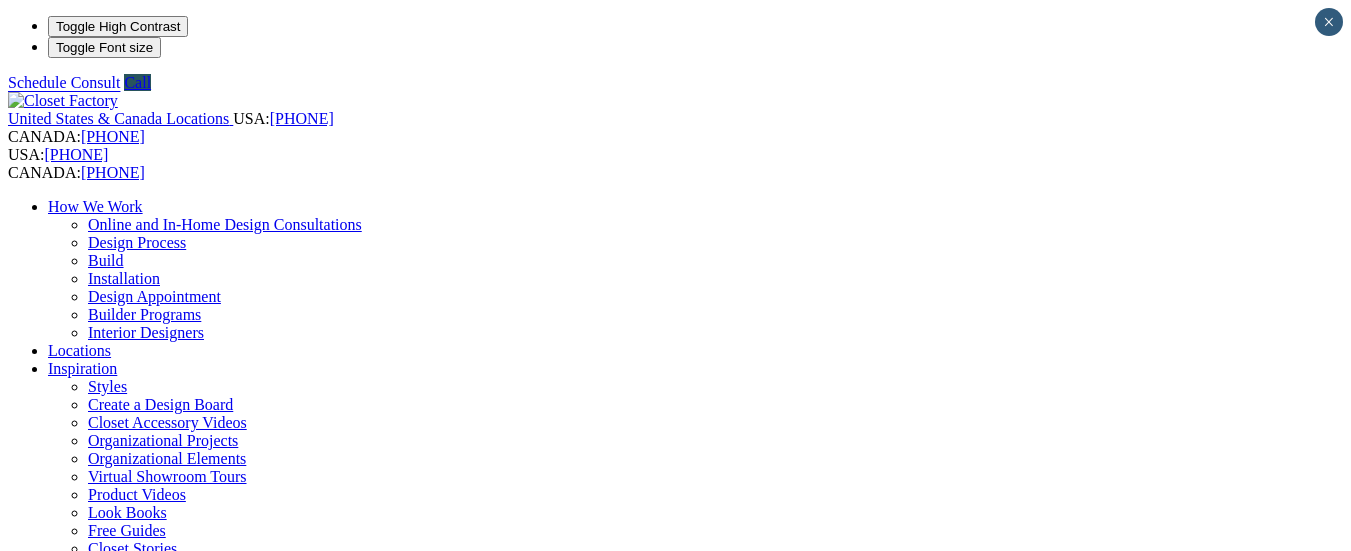 scroll, scrollTop: 0, scrollLeft: 0, axis: both 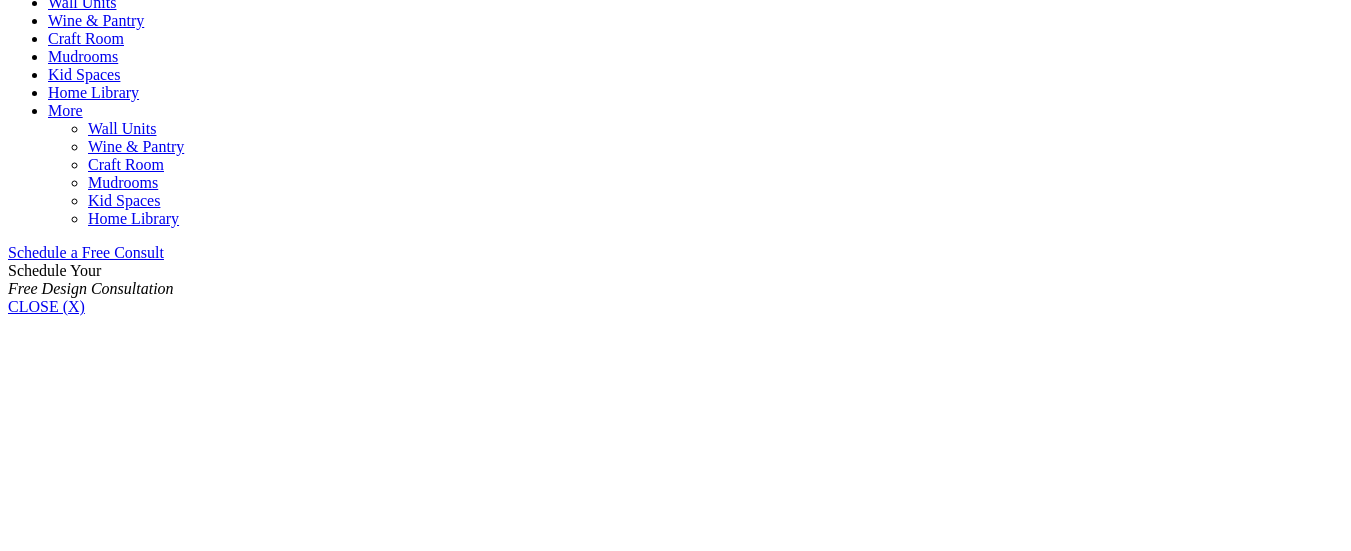 click on "Expand List" at bounding box center (47, 3219) 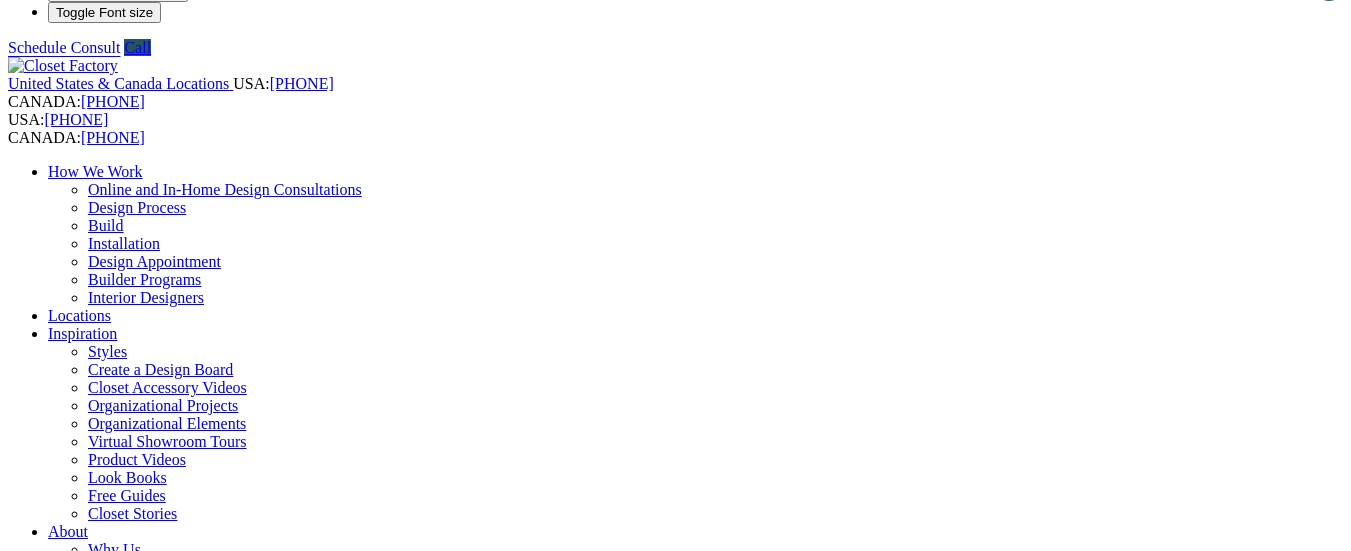scroll, scrollTop: 0, scrollLeft: 0, axis: both 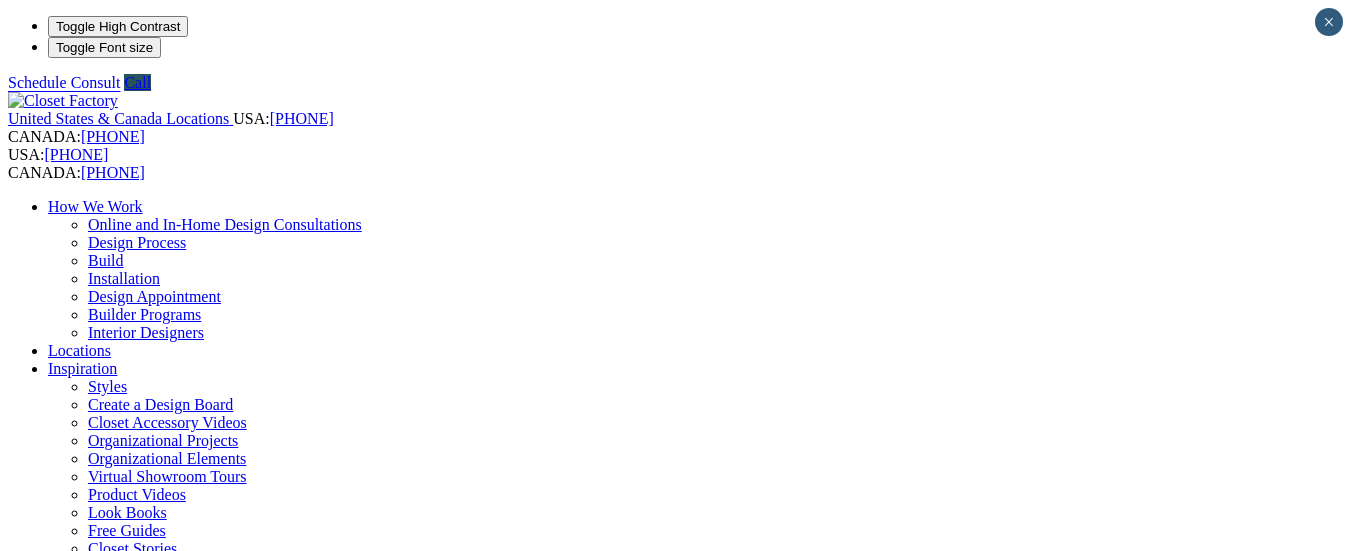 drag, startPoint x: 752, startPoint y: 319, endPoint x: 437, endPoint y: 318, distance: 315.0016 